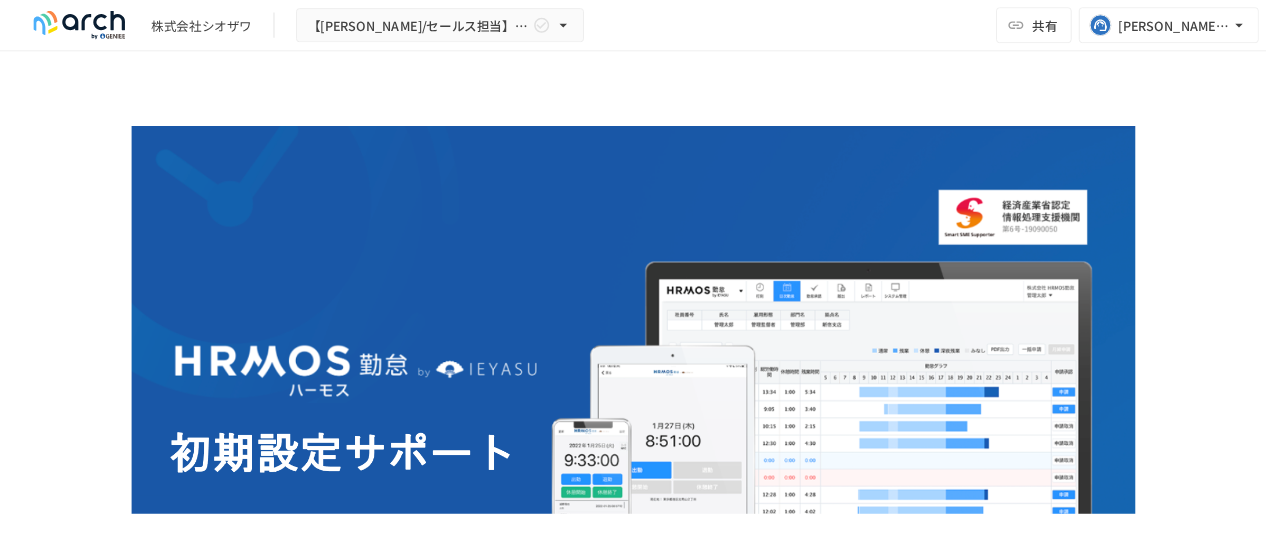 scroll, scrollTop: 0, scrollLeft: 0, axis: both 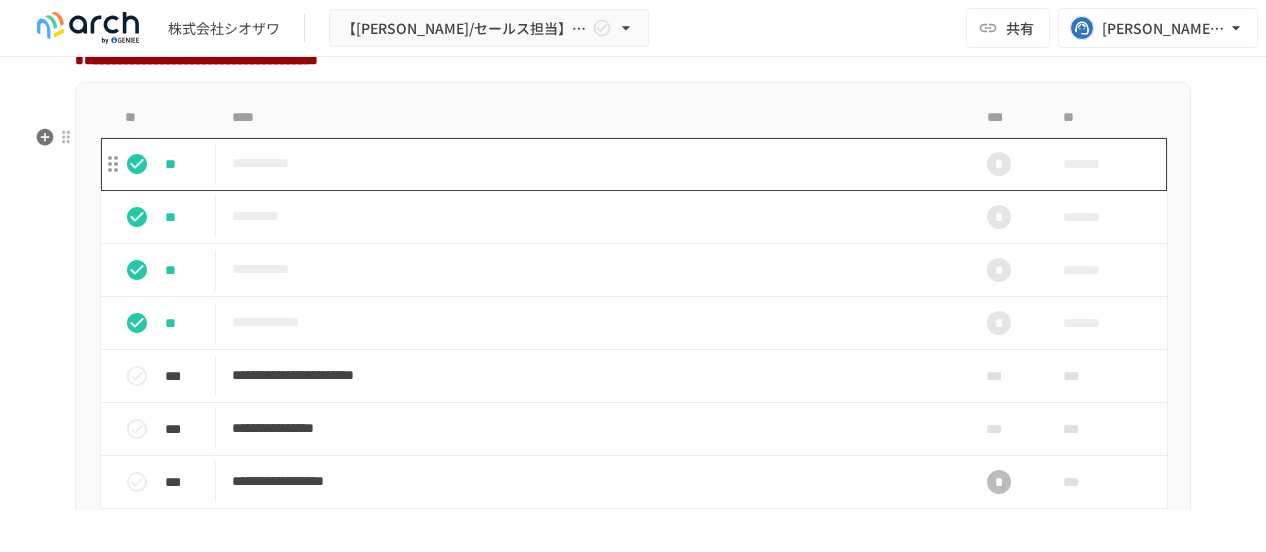 click on "**********" at bounding box center (591, 163) 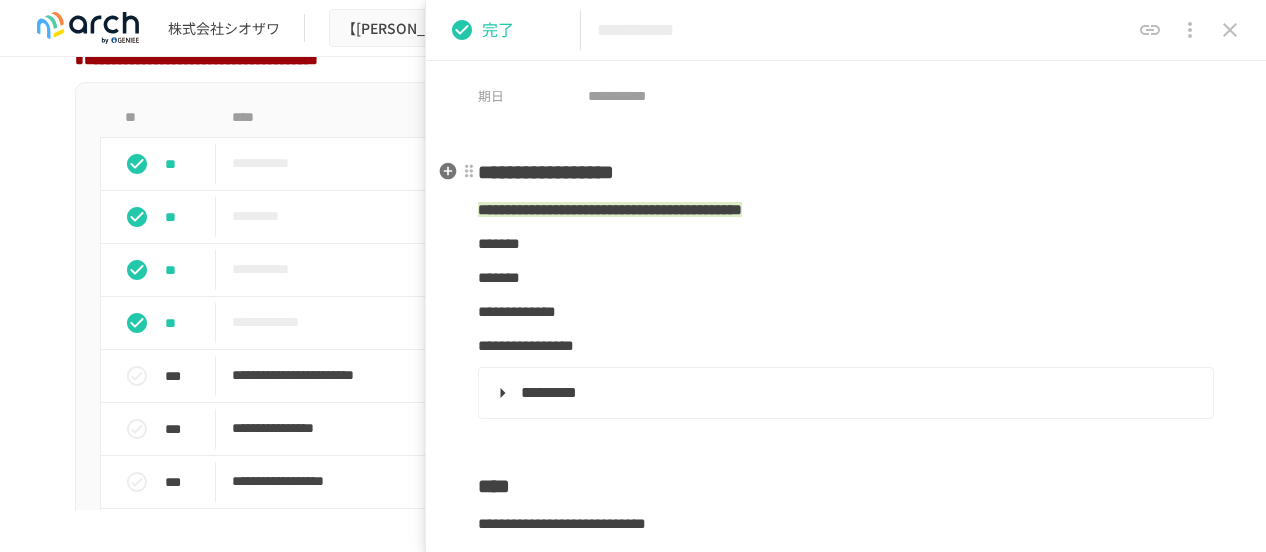 scroll, scrollTop: 100, scrollLeft: 0, axis: vertical 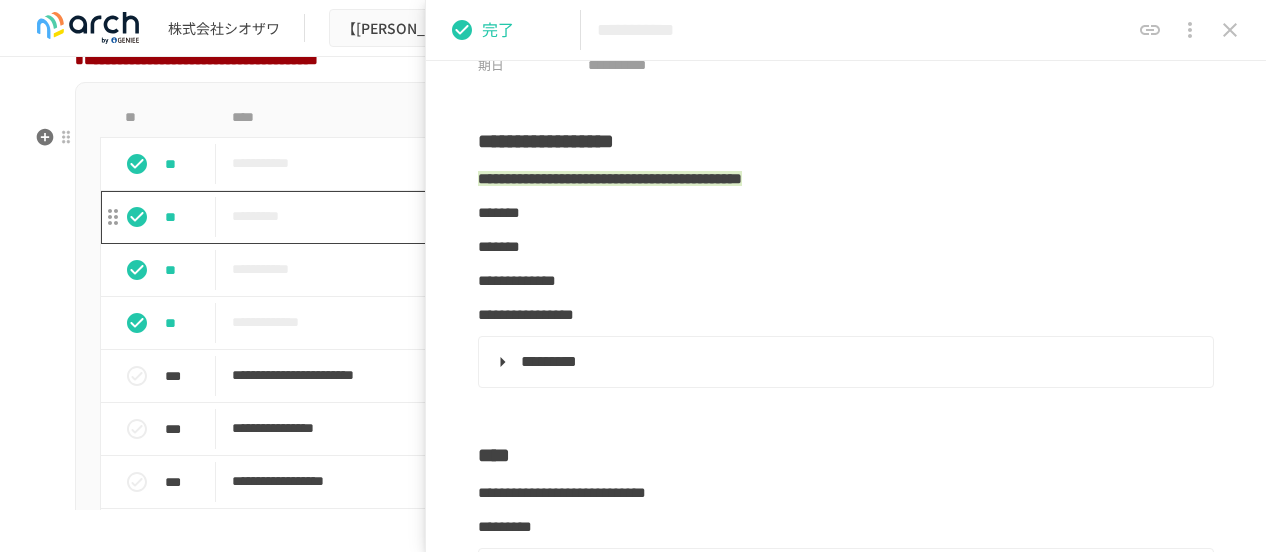 click on "*********" at bounding box center (591, 216) 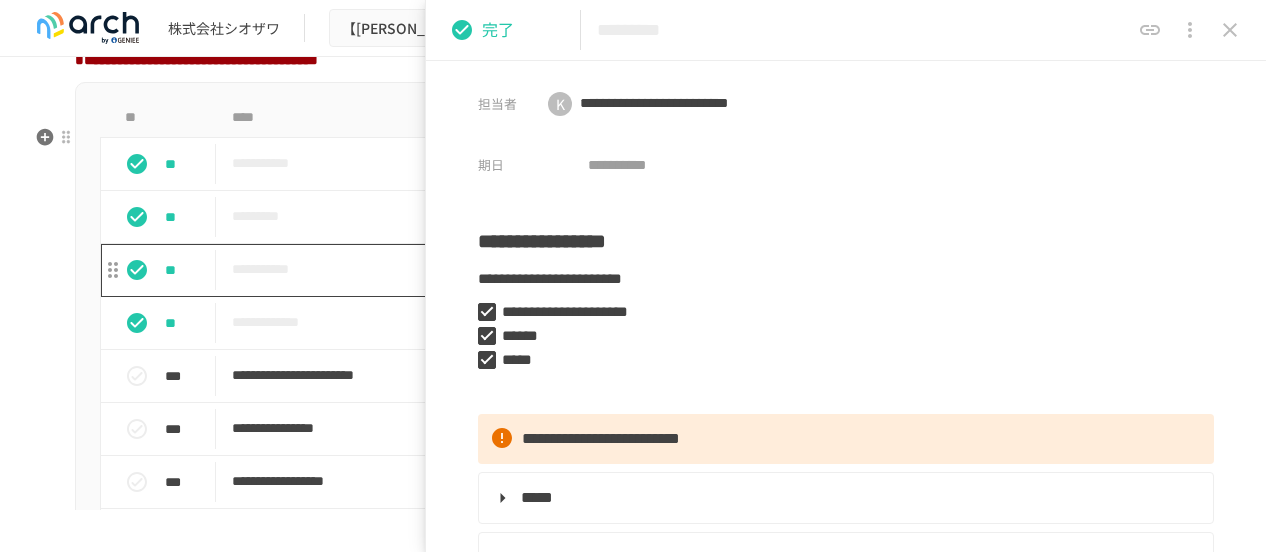 click on "**********" at bounding box center (591, 269) 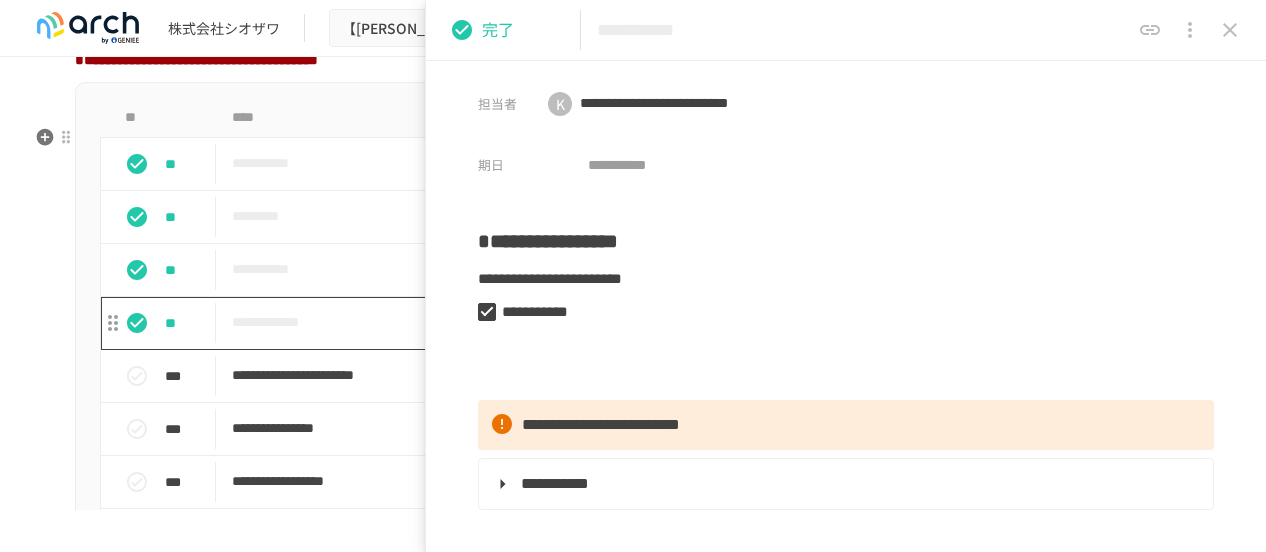 click on "**********" at bounding box center [591, 323] 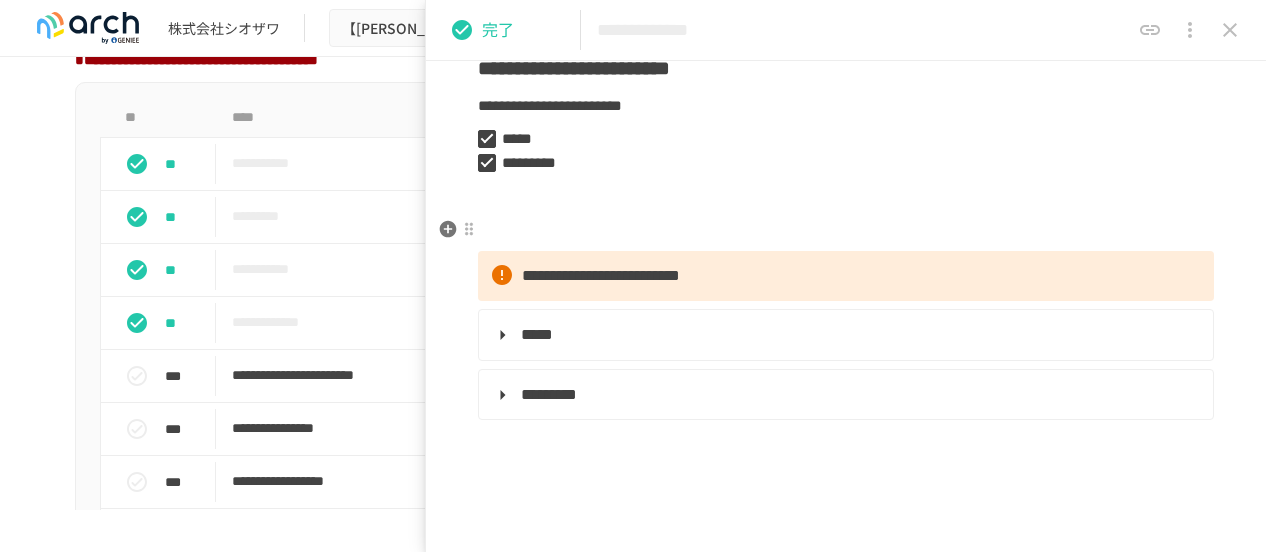 scroll, scrollTop: 200, scrollLeft: 0, axis: vertical 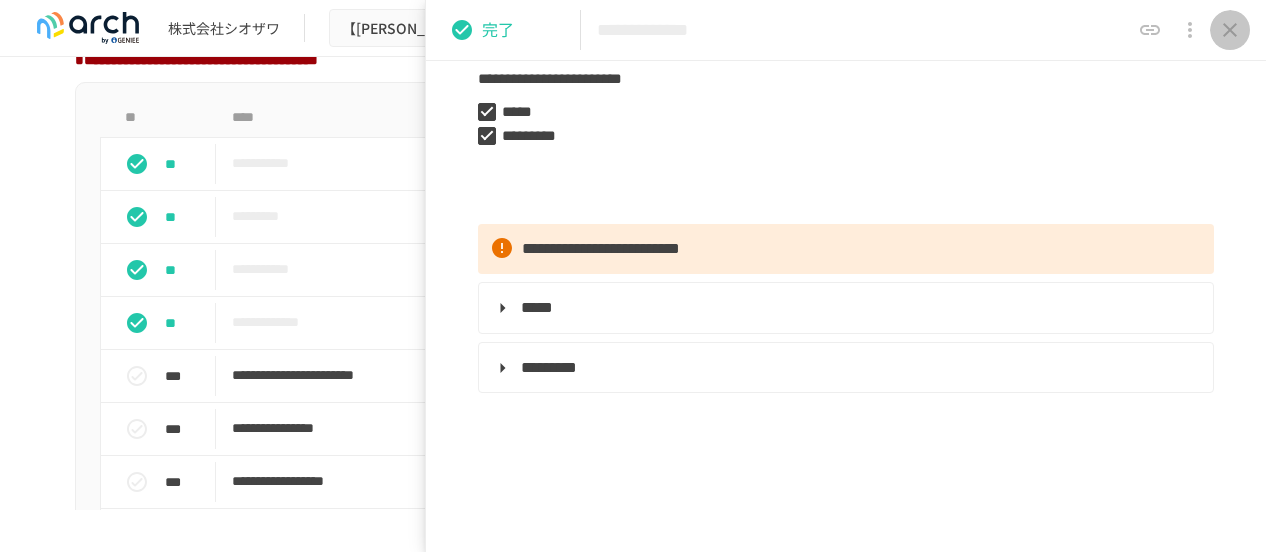 click 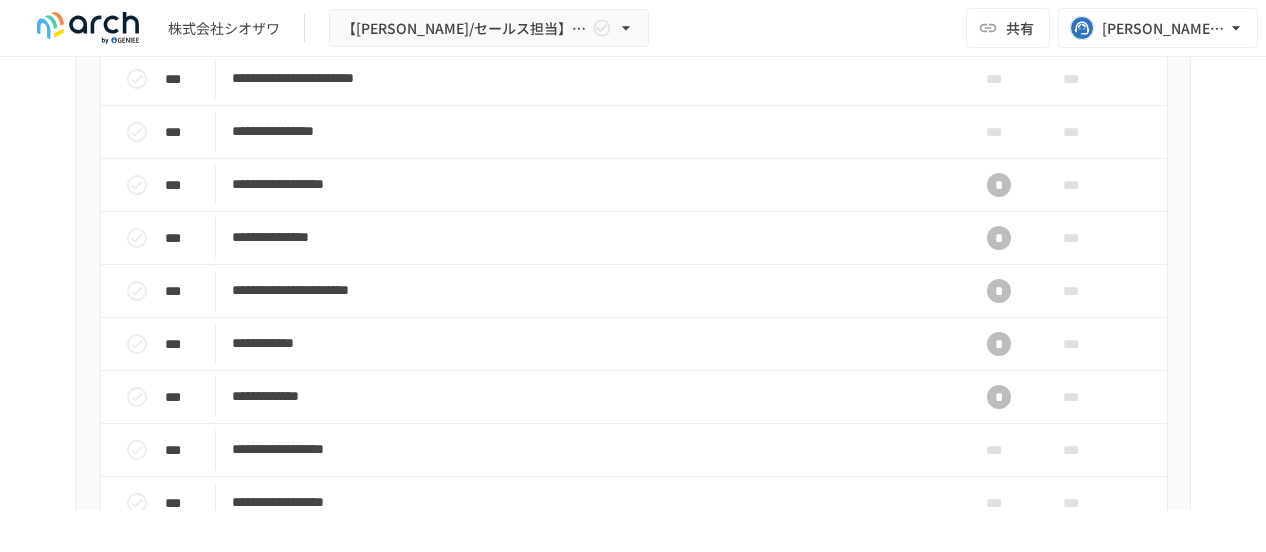 scroll, scrollTop: 2000, scrollLeft: 0, axis: vertical 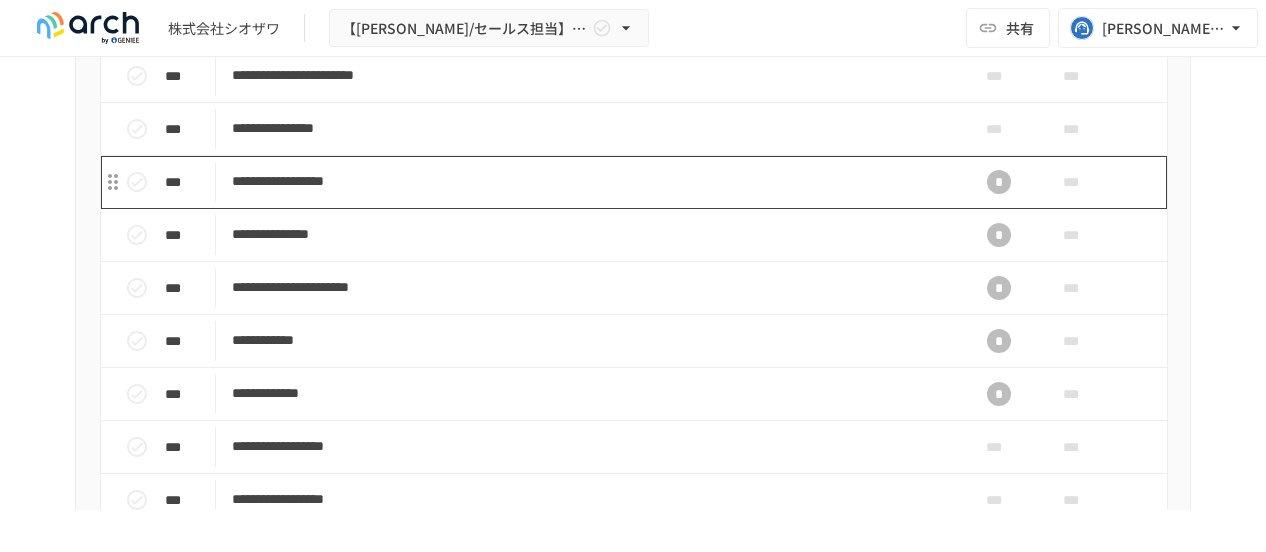 click on "**********" at bounding box center (591, 182) 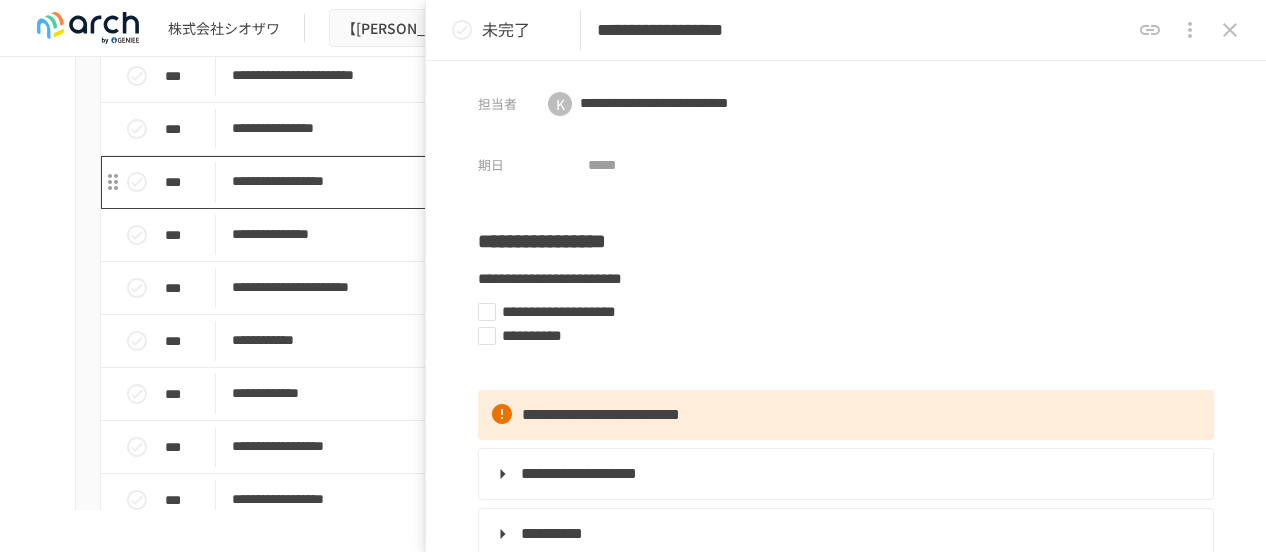 click on "**********" at bounding box center [591, 182] 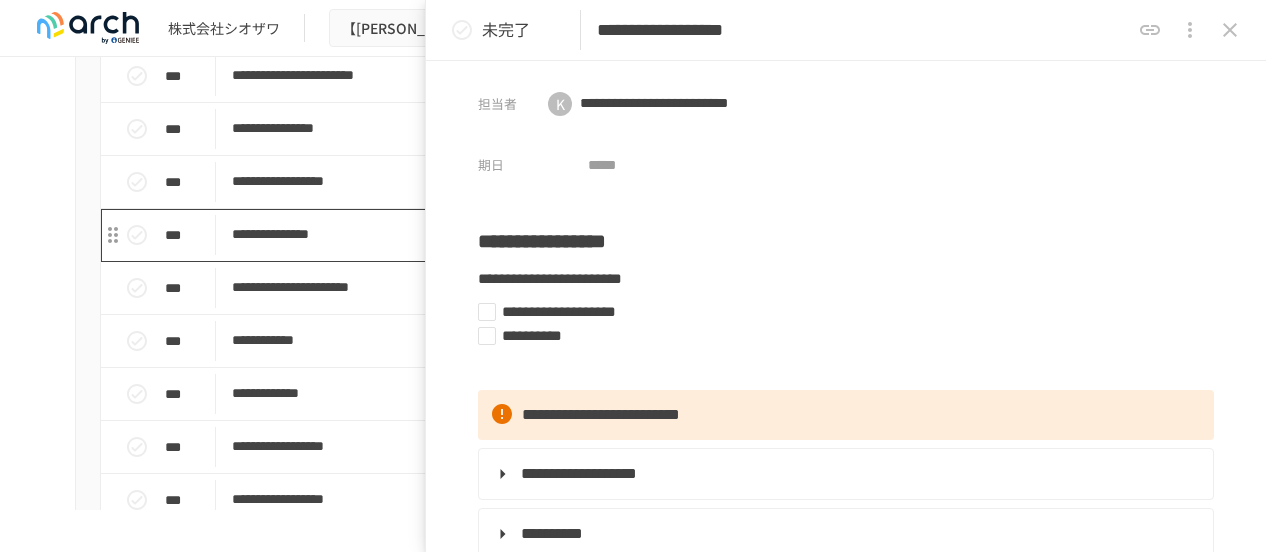 click on "**********" at bounding box center (591, 234) 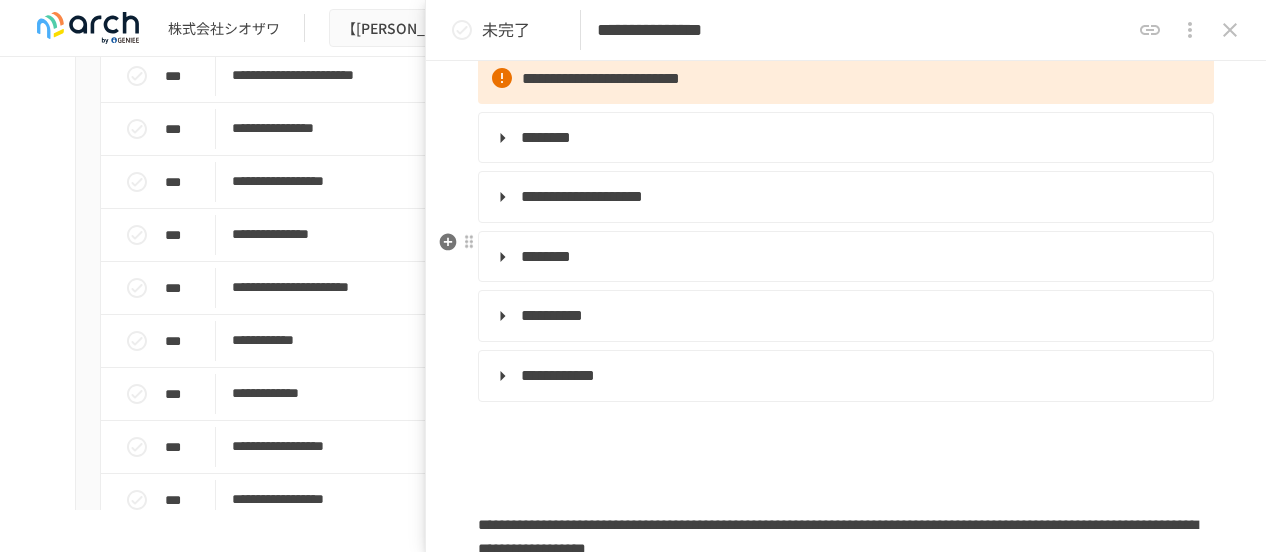 scroll, scrollTop: 600, scrollLeft: 0, axis: vertical 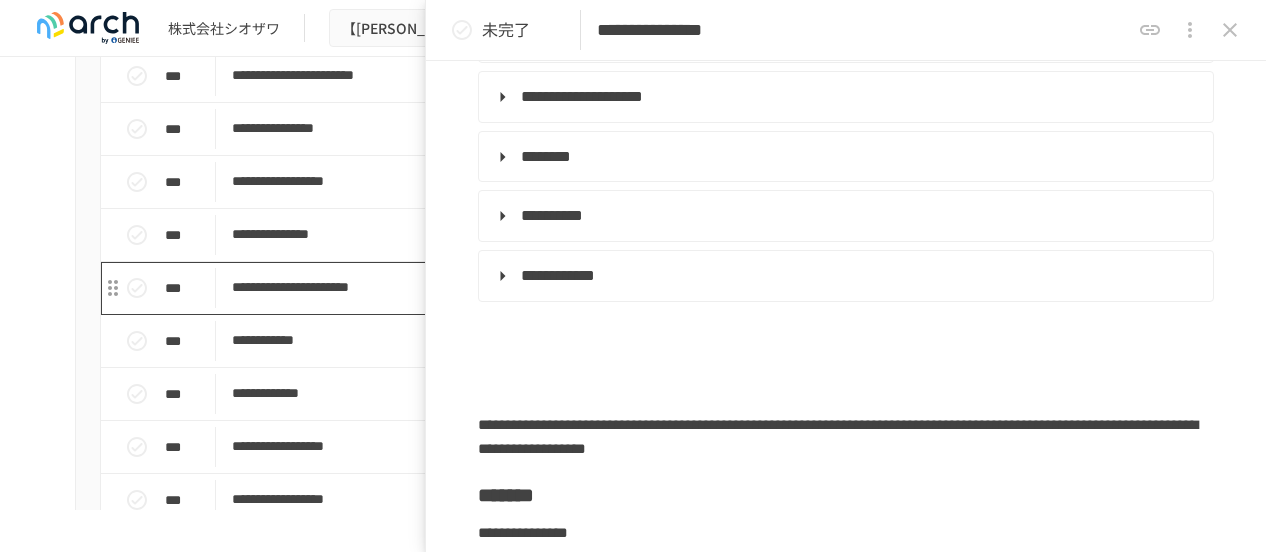 click on "**********" at bounding box center [591, 287] 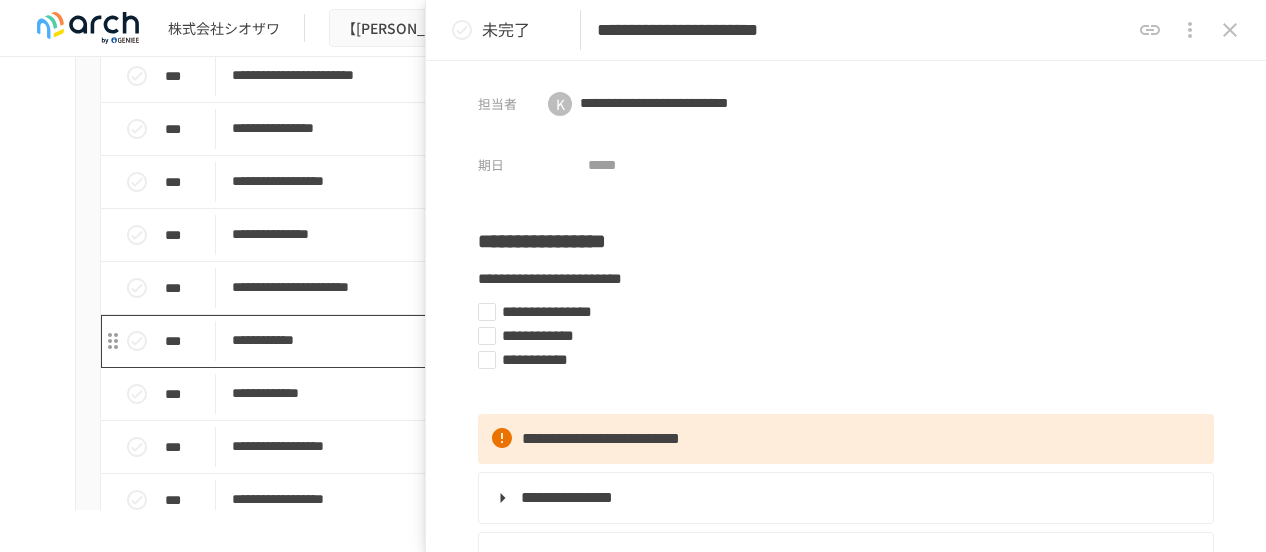 click on "**********" at bounding box center (591, 340) 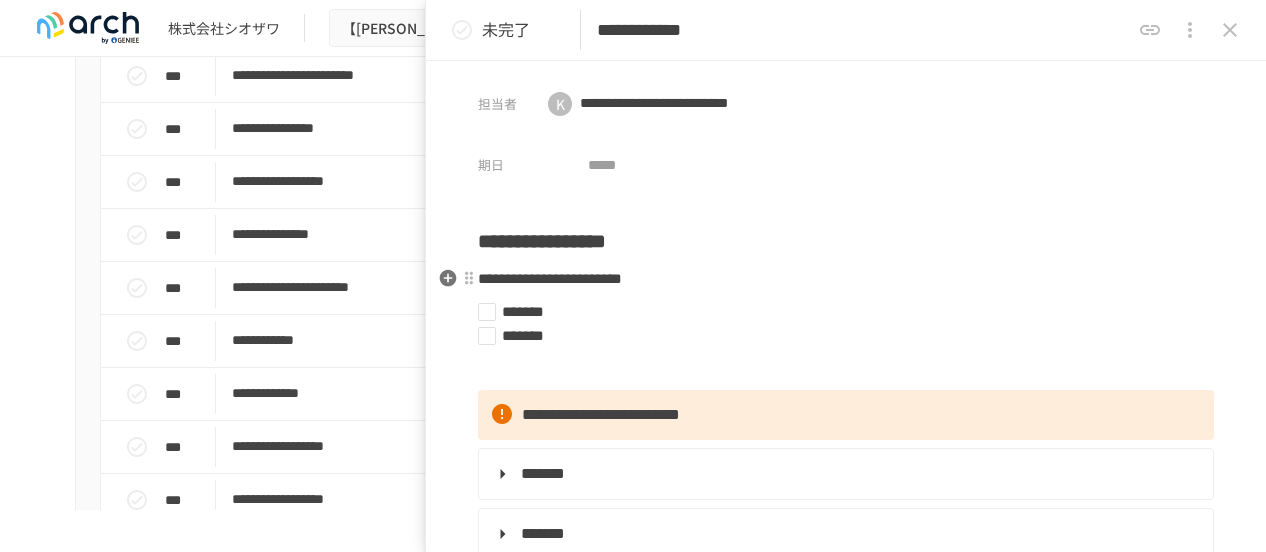 scroll, scrollTop: 100, scrollLeft: 0, axis: vertical 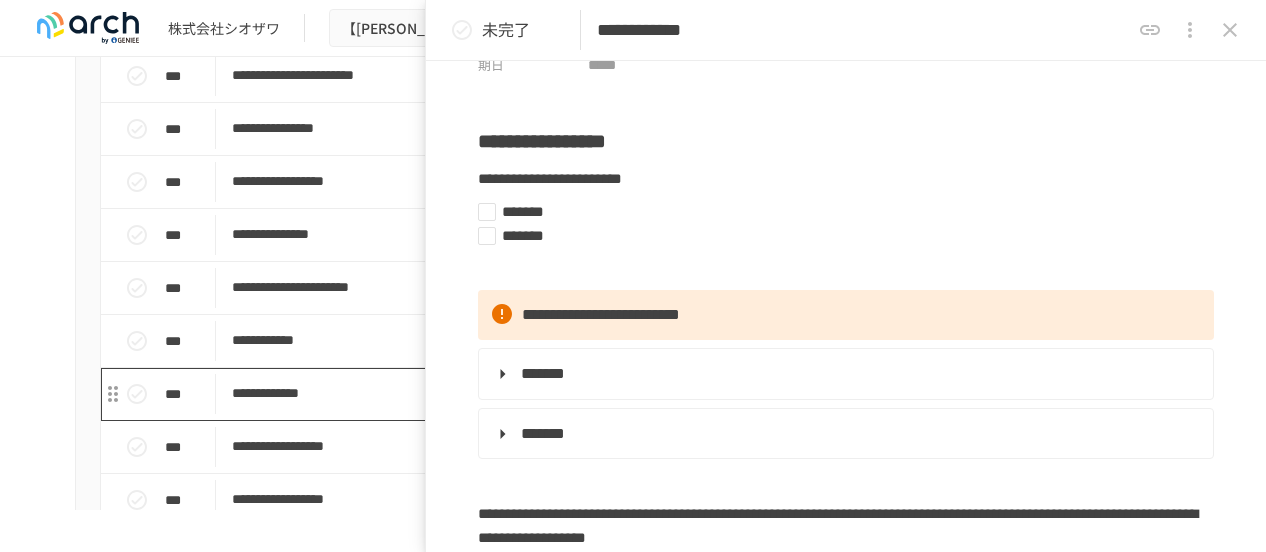 click on "**********" at bounding box center [591, 393] 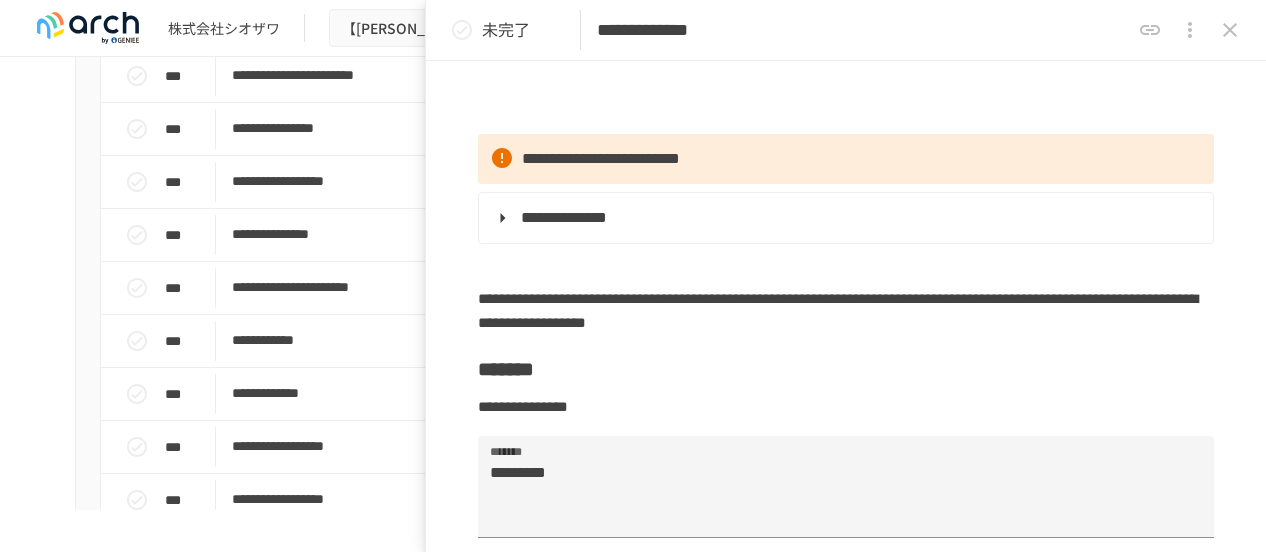 scroll, scrollTop: 400, scrollLeft: 0, axis: vertical 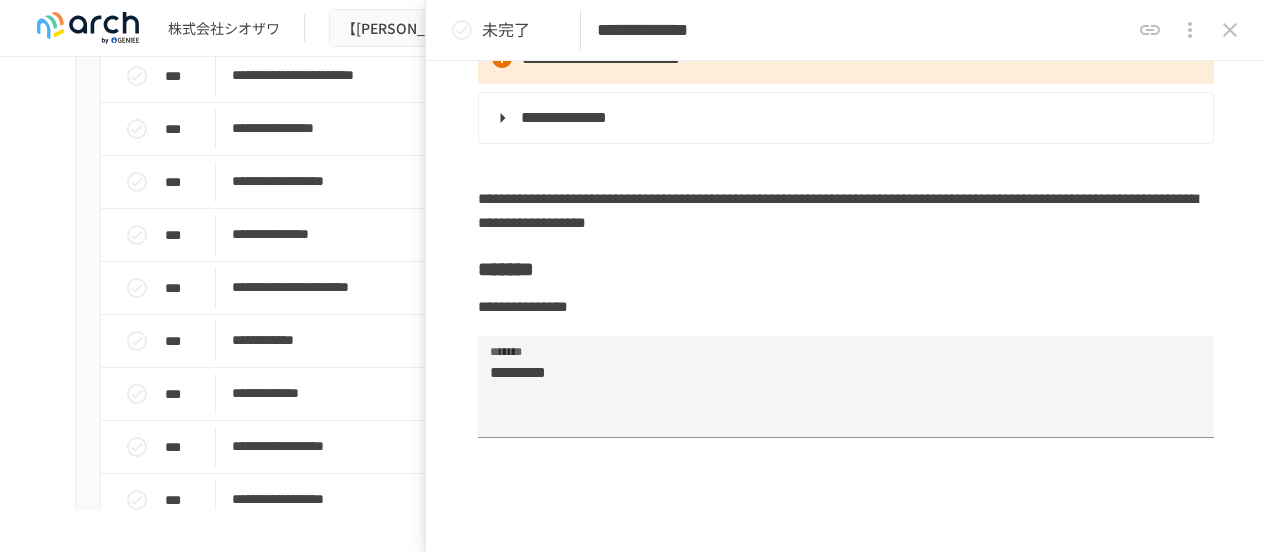 click 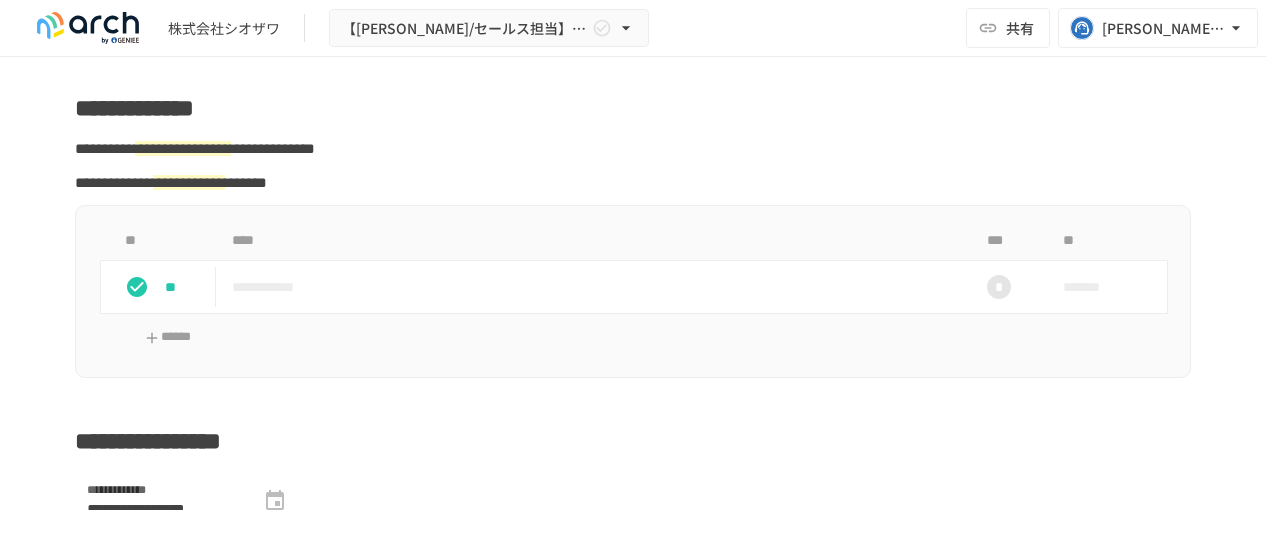 scroll, scrollTop: 2600, scrollLeft: 0, axis: vertical 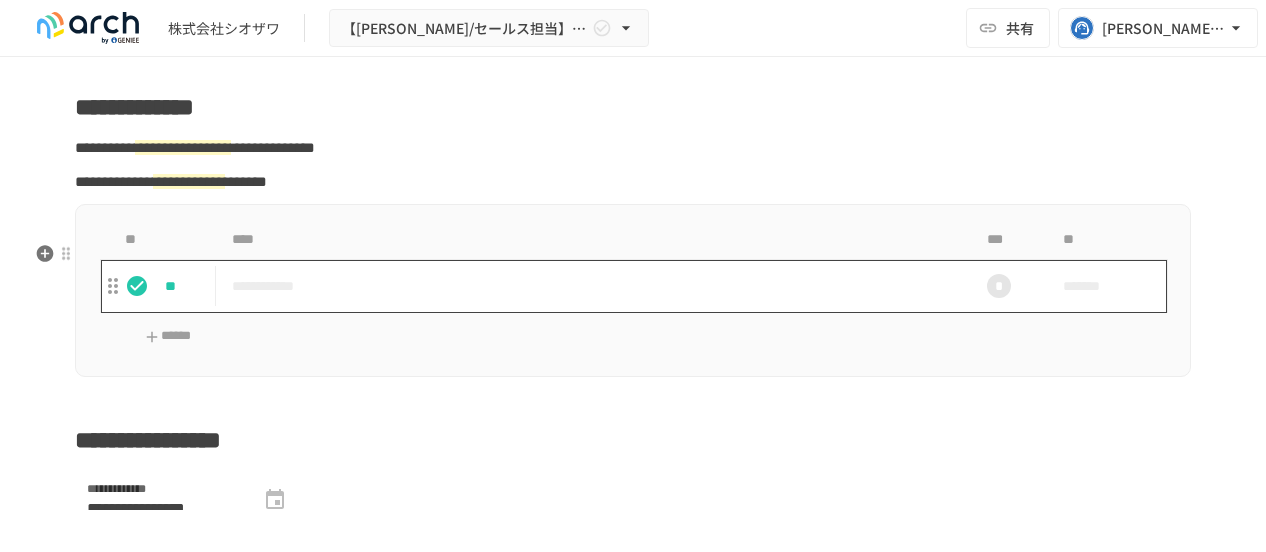 click on "**********" at bounding box center [591, 286] 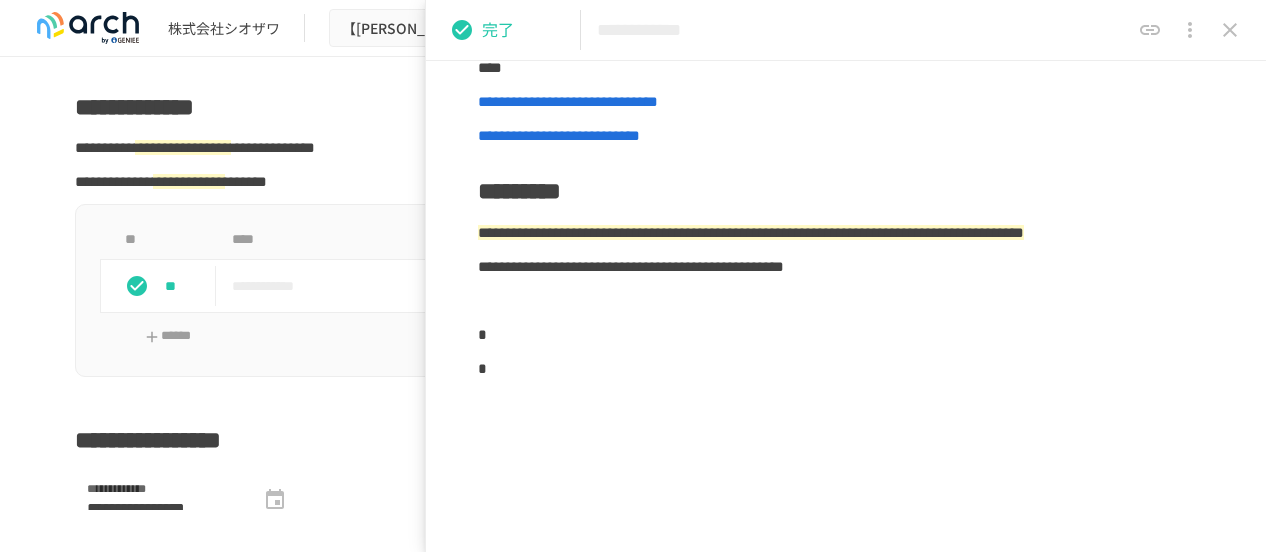 scroll, scrollTop: 400, scrollLeft: 0, axis: vertical 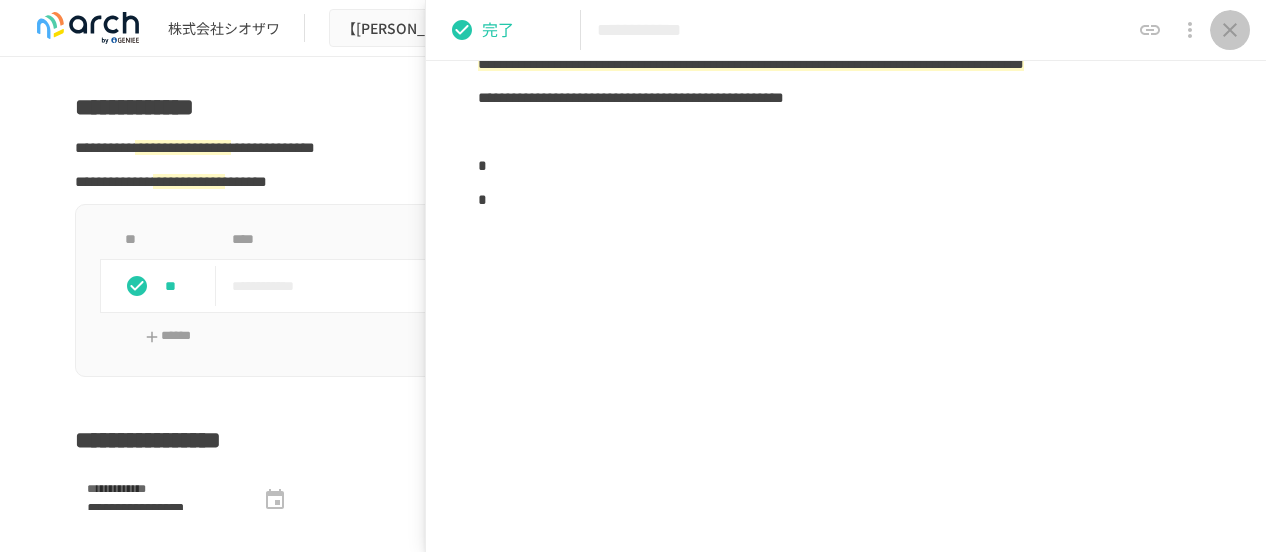 click 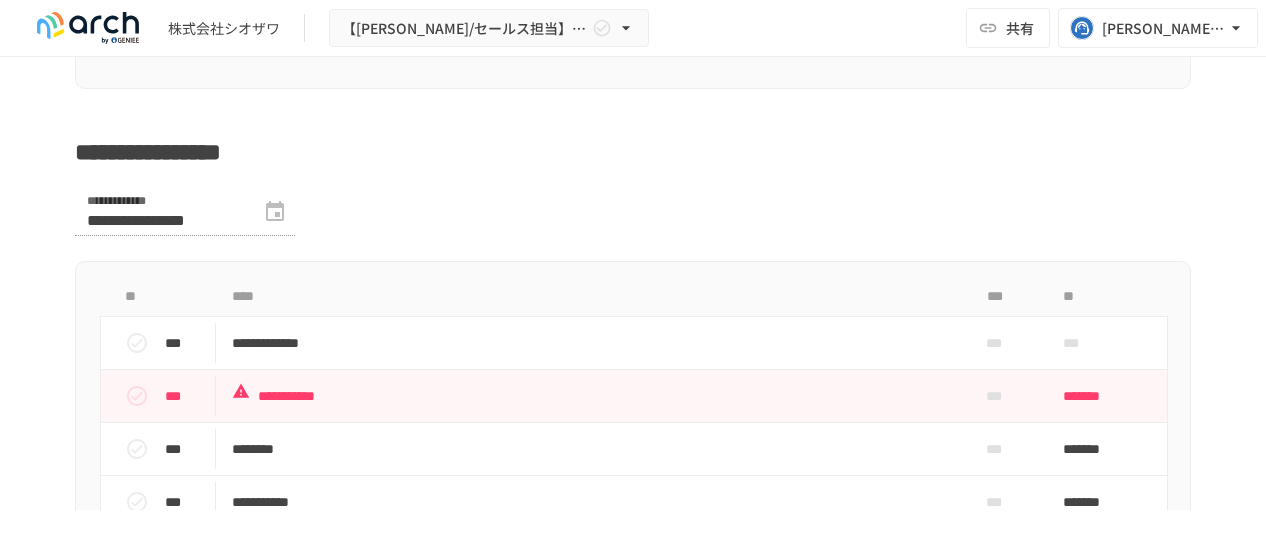 scroll, scrollTop: 2950, scrollLeft: 0, axis: vertical 